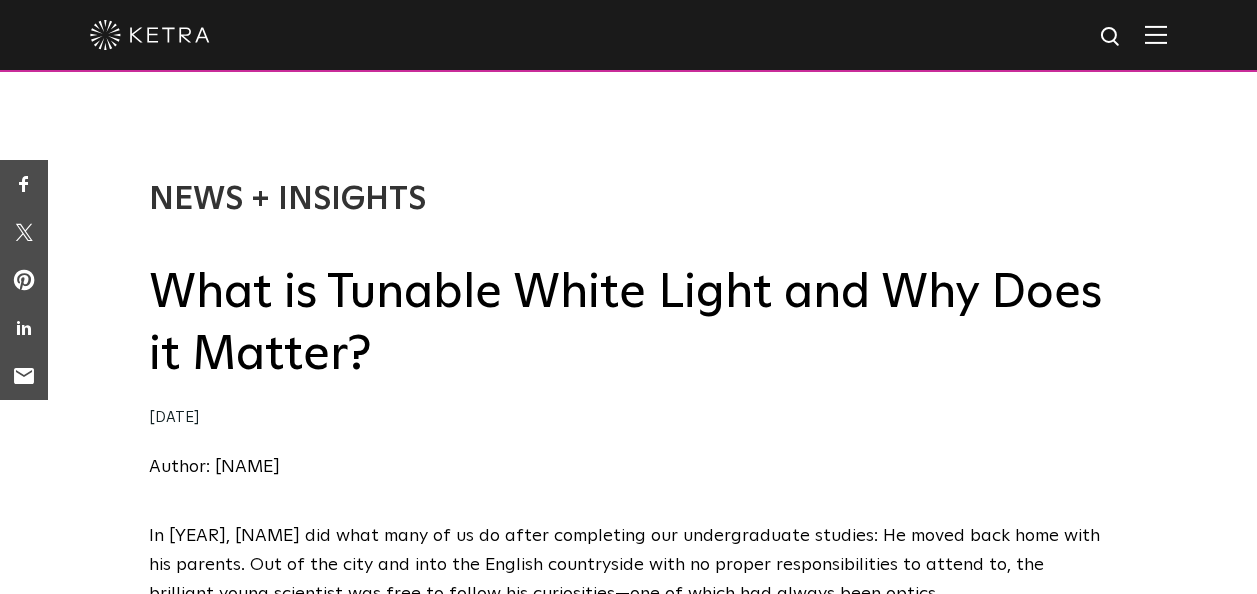 scroll, scrollTop: 300, scrollLeft: 0, axis: vertical 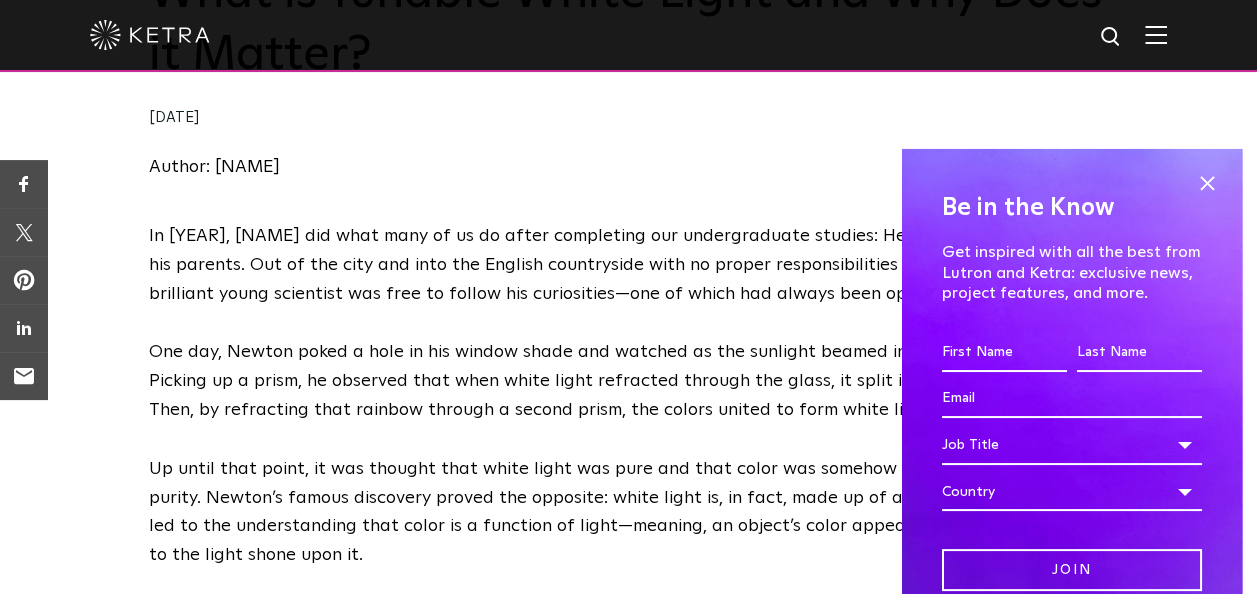 click on "In [YEAR], [NAME] did what many of us do after completing our undergraduate studies: He moved back home with his parents. Out of the city and into the English countryside with no proper responsibilities to attend to, the brilliant young scientist was free to follow his curiosities—one of which had always been optics." at bounding box center (629, 265) 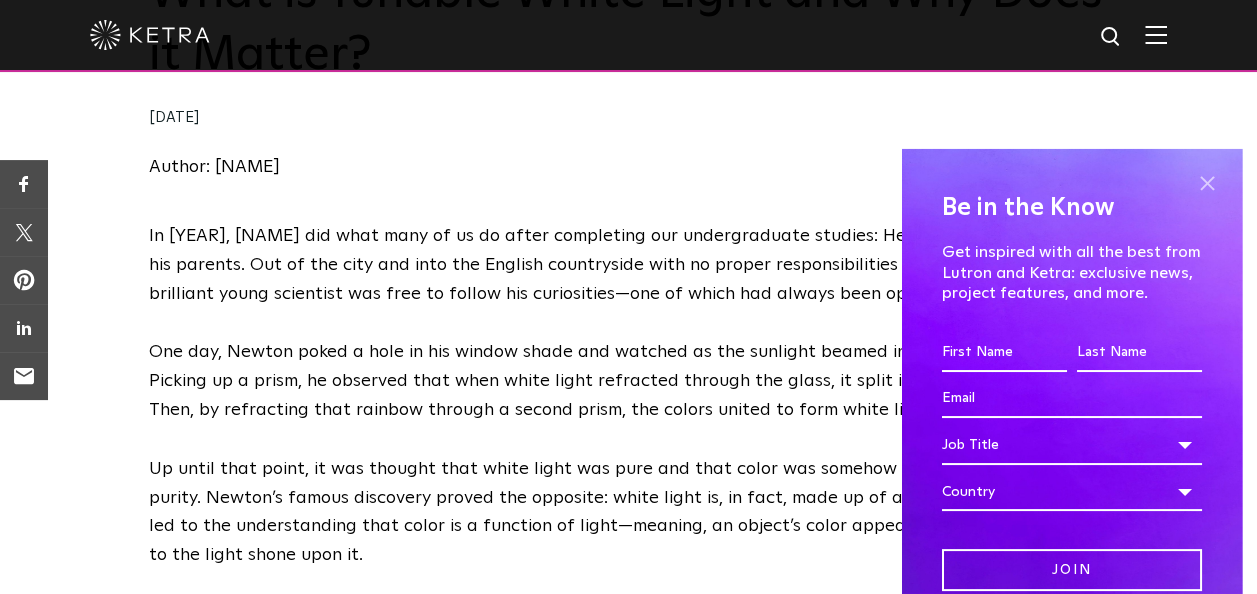 click at bounding box center (1207, 184) 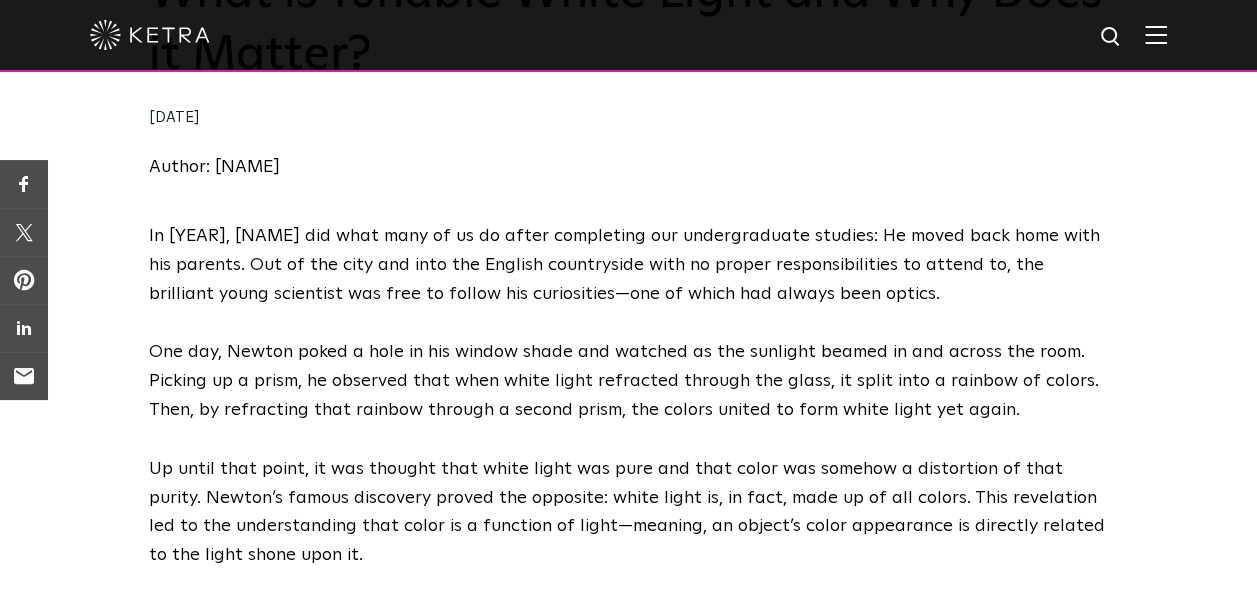 click on "In [YEAR], [NAME] did what many of us do after completing our undergraduate studies: He moved back home with his parents. Out of the city and into the English countryside with no proper responsibilities to attend to, the brilliant young scientist was free to follow his curiosities—one of which had always been optics." at bounding box center [629, 265] 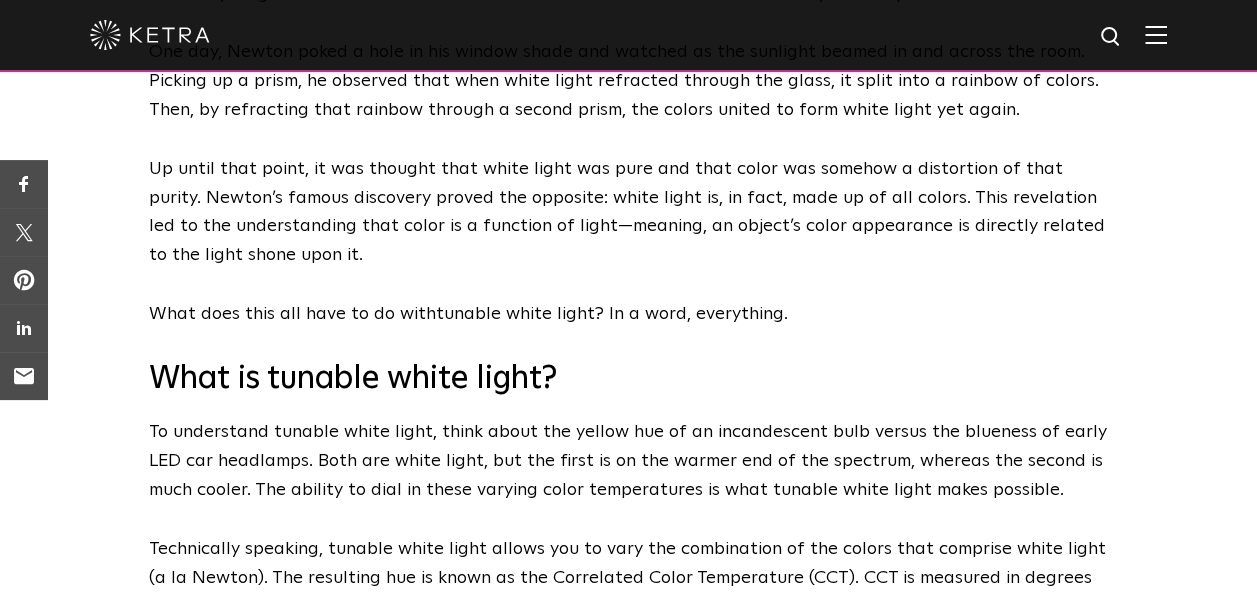 scroll, scrollTop: 500, scrollLeft: 0, axis: vertical 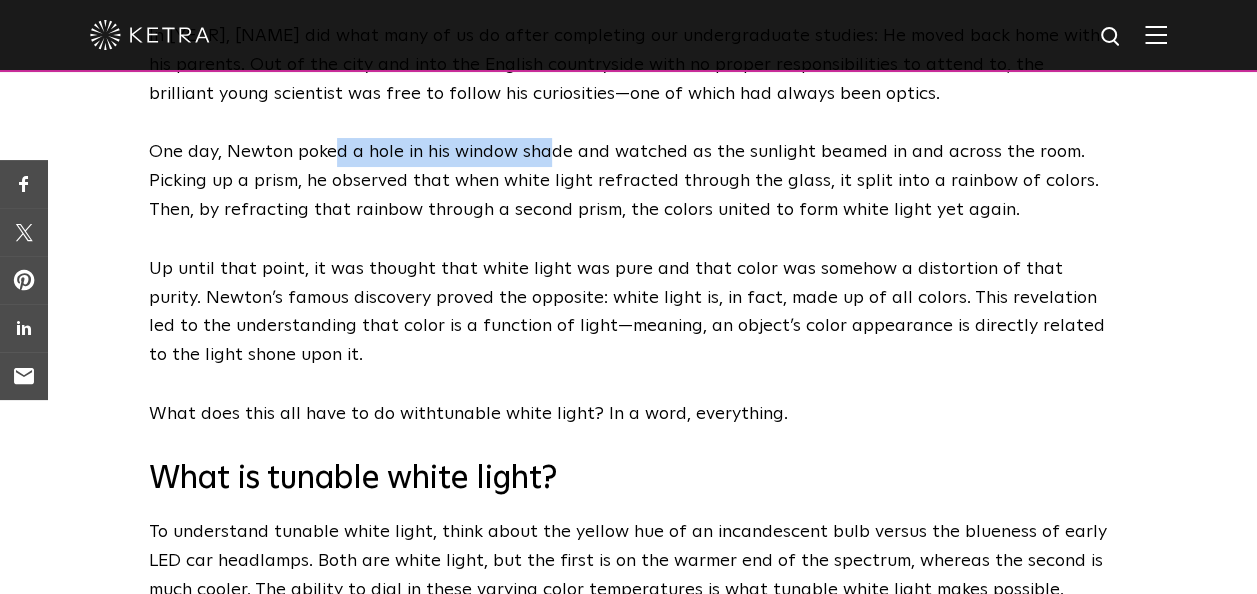 drag, startPoint x: 332, startPoint y: 160, endPoint x: 554, endPoint y: 159, distance: 222.00226 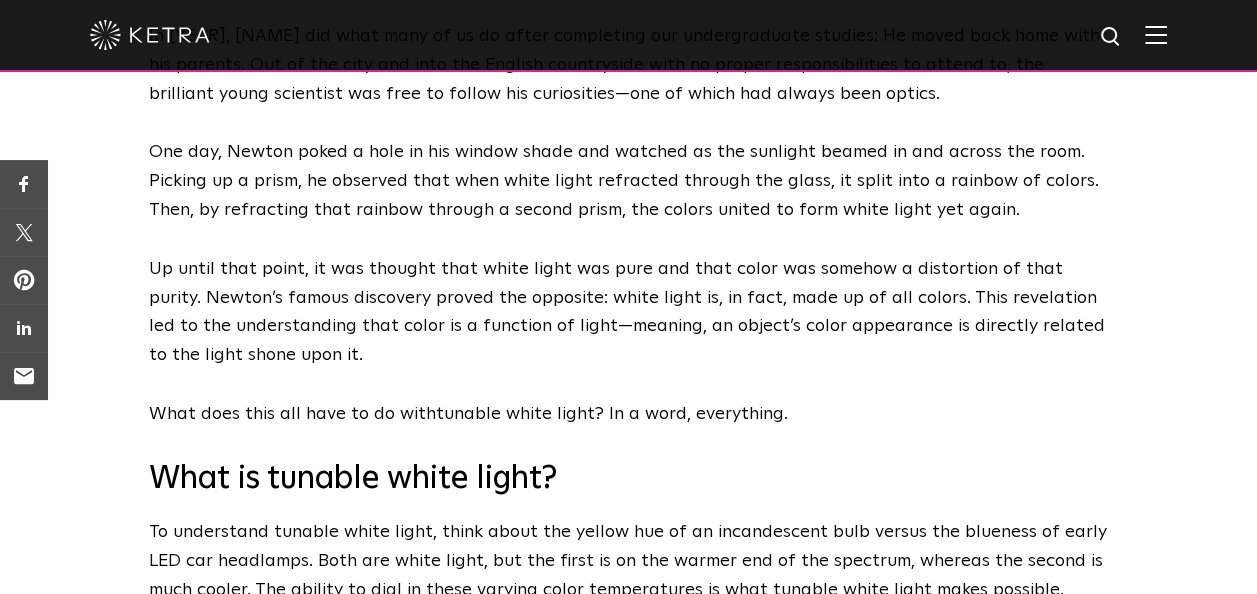 click on "One day, Newton poked a hole in his window shade and watched as the sunlight beamed in and across the room. Picking up a prism, he observed that when white light refracted through the glass, it split into a rainbow of colors. Then, by refracting that rainbow through a second prism, the colors united to form white light yet again." at bounding box center [629, 181] 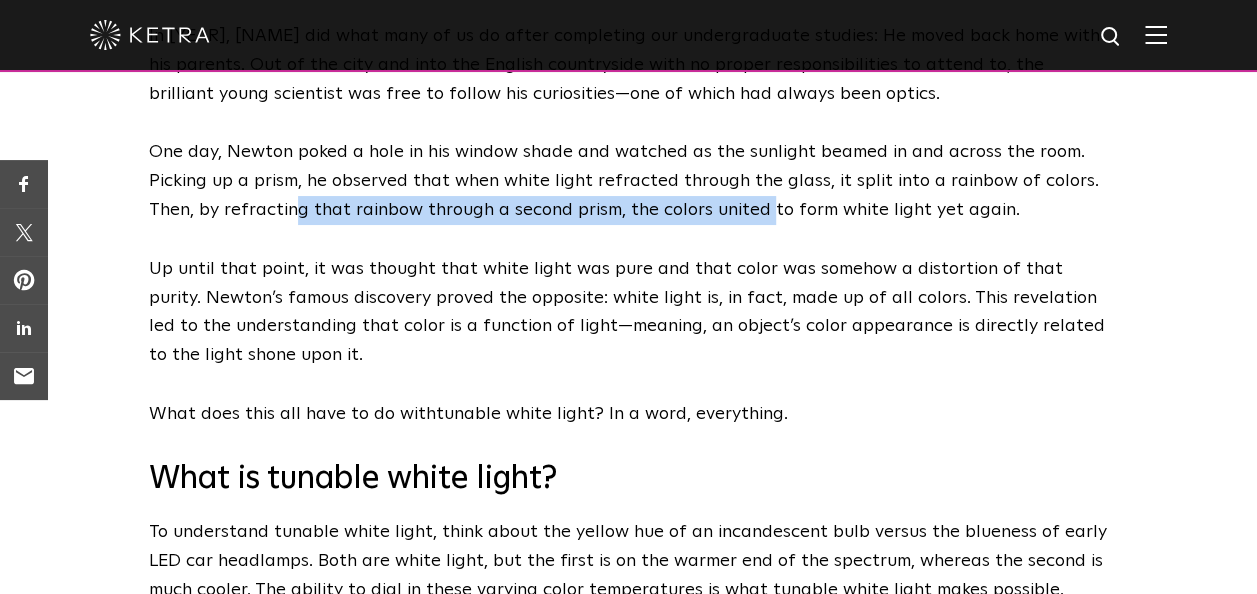 drag, startPoint x: 287, startPoint y: 212, endPoint x: 761, endPoint y: 208, distance: 474.01688 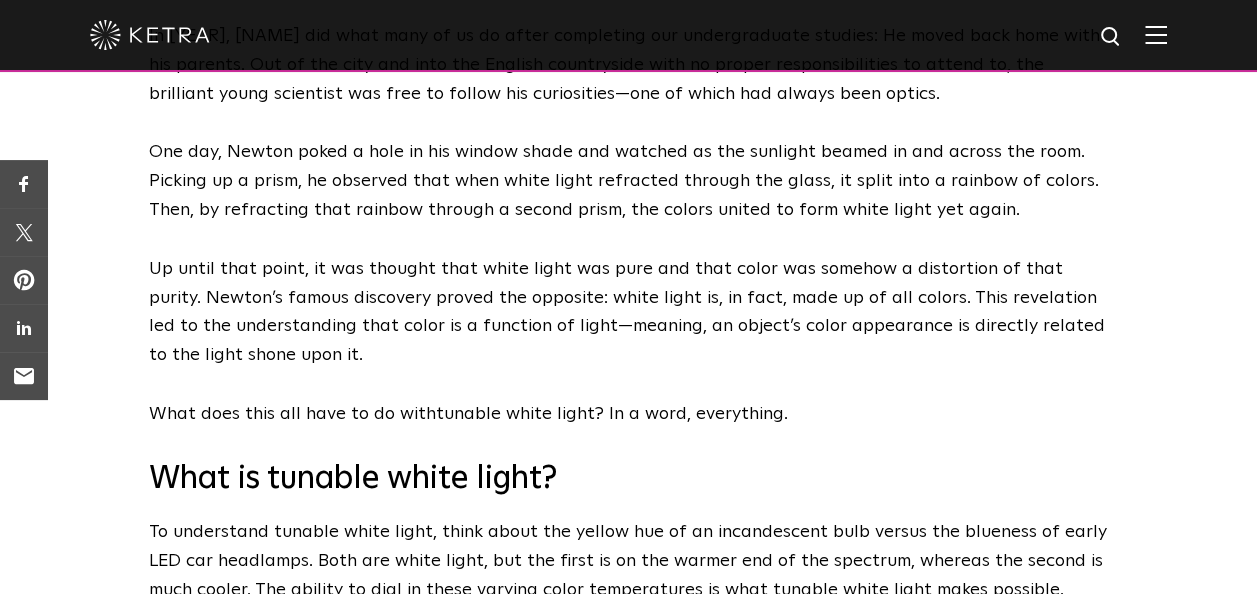 click on "Up until that point, it was thought that white light was pure and that color was somehow a distortion of that purity. Newton’s famous discovery proved the opposite: white light is, in fact, made up of all colors. This revelation led to the understanding that color is a function of light—meaning, an object’s color appearance is directly related to the light shone upon it." at bounding box center (629, 312) 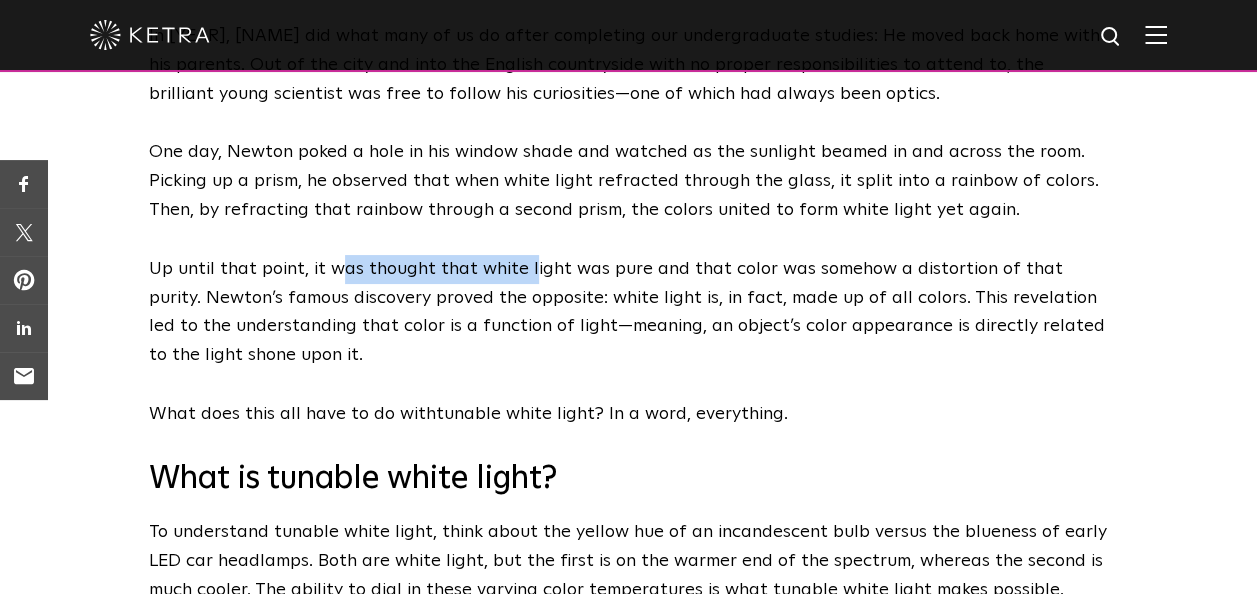 drag, startPoint x: 339, startPoint y: 270, endPoint x: 524, endPoint y: 271, distance: 185.0027 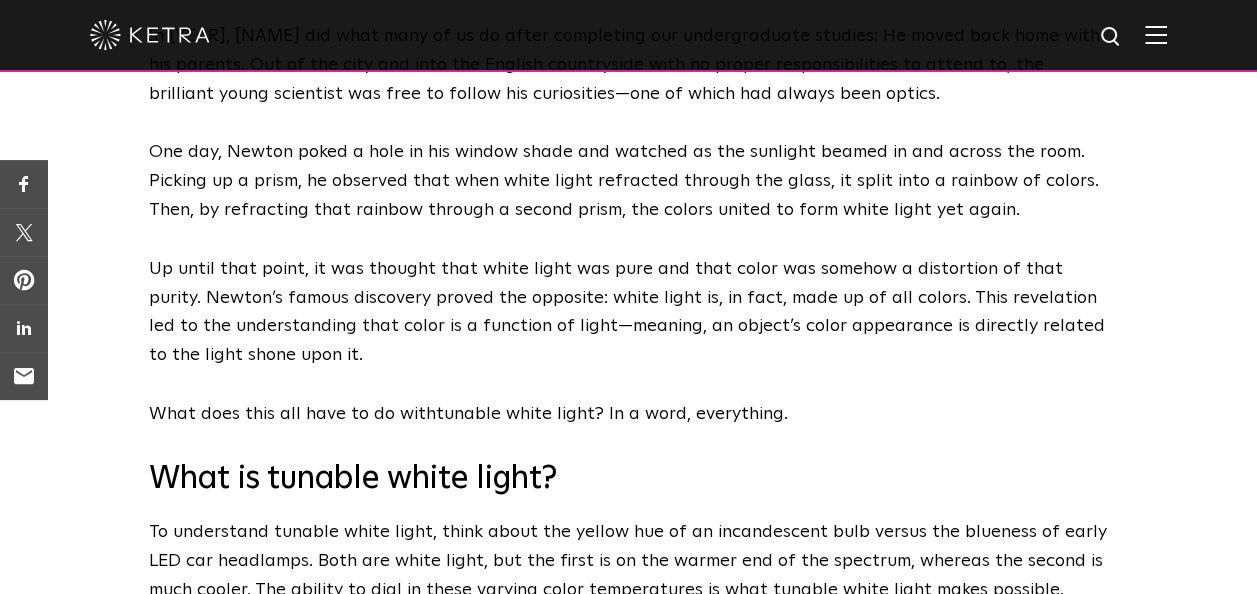 click on "Up until that point, it was thought that white light was pure and that color was somehow a distortion of that purity. Newton’s famous discovery proved the opposite: white light is, in fact, made up of all colors. This revelation led to the understanding that color is a function of light—meaning, an object’s color appearance is directly related to the light shone upon it." at bounding box center (629, 312) 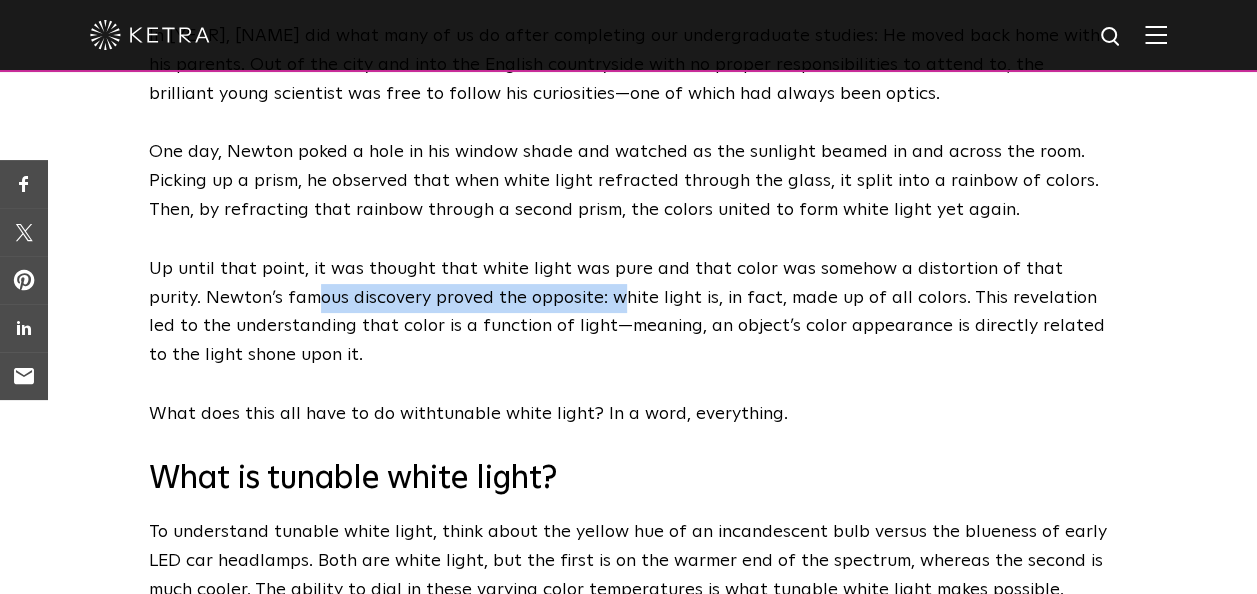 drag, startPoint x: 260, startPoint y: 305, endPoint x: 560, endPoint y: 305, distance: 300 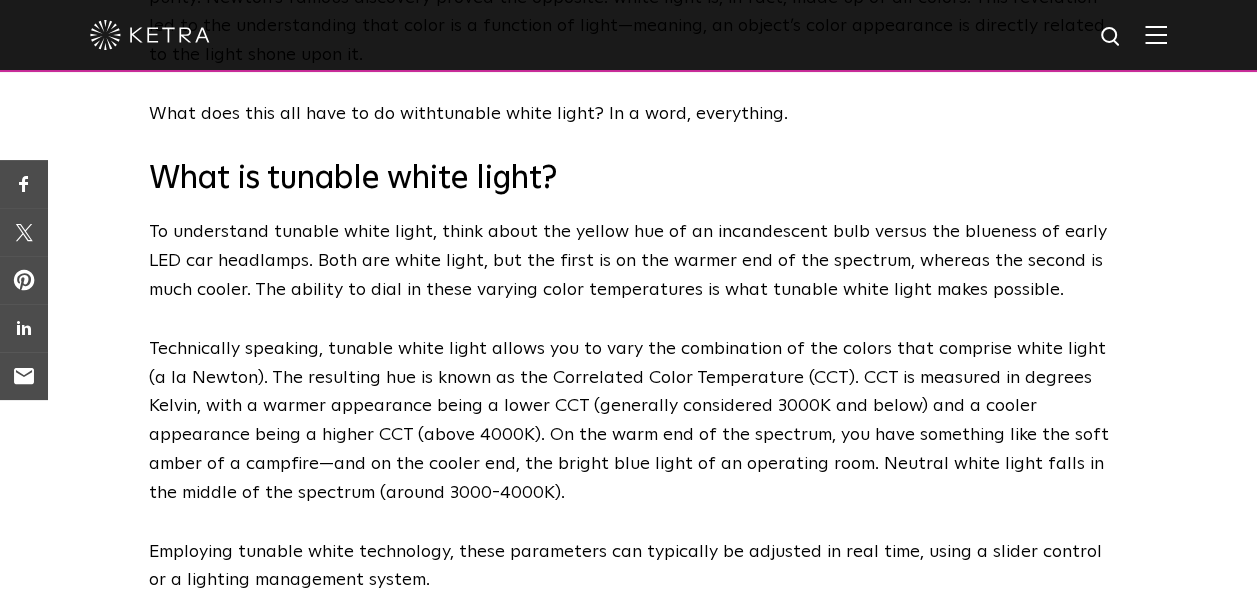 scroll, scrollTop: 900, scrollLeft: 0, axis: vertical 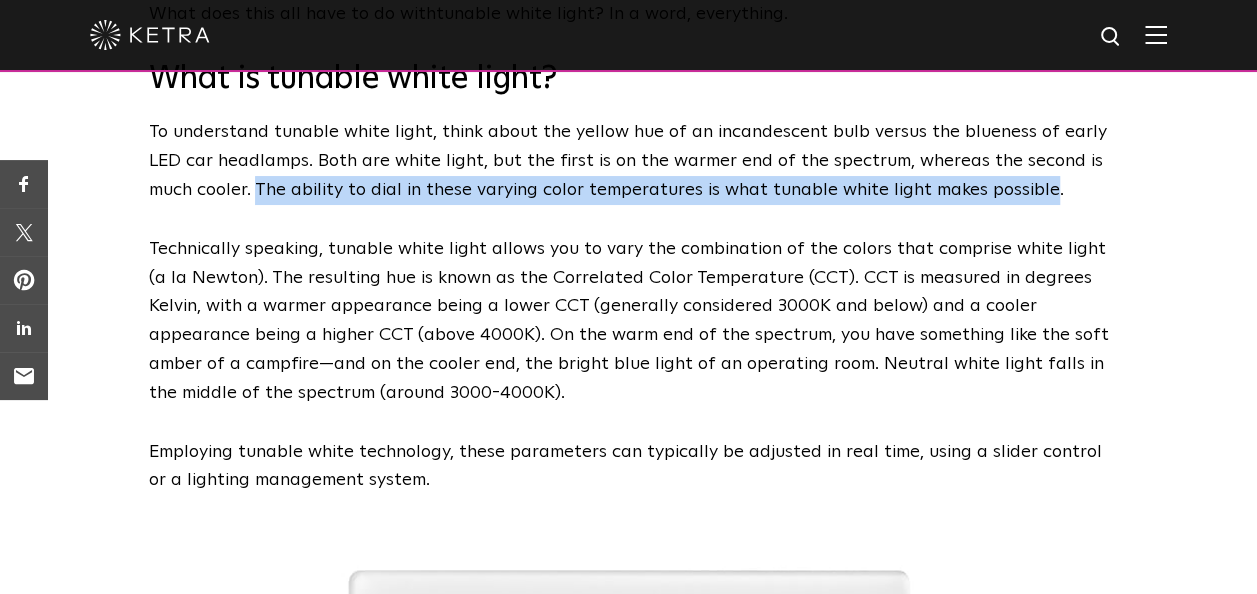 drag, startPoint x: 258, startPoint y: 188, endPoint x: 1042, endPoint y: 198, distance: 784.0638 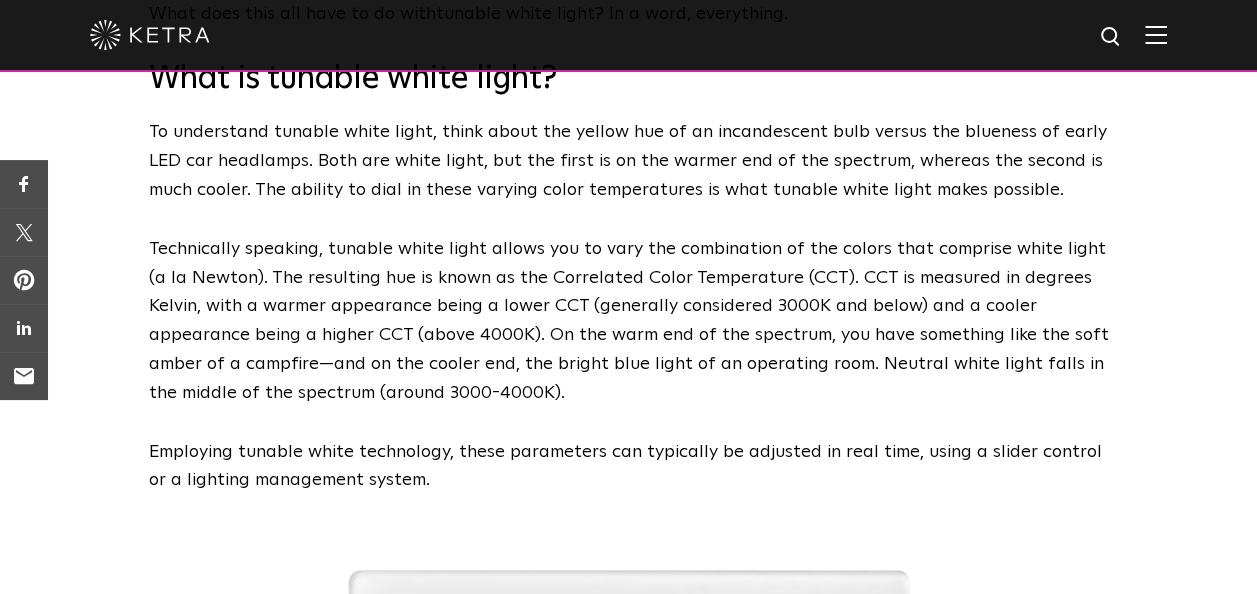 click on "Technically speaking, tunable white light allows you to vary the combination of the colors that comprise white light (a la Newton). The resulting hue is known as the Correlated Color Temperature (CCT). CCT is measured in degrees Kelvin, with a warmer appearance being a lower CCT (generally considered 3000K and below) and a cooler appearance being a higher CCT (above 4000K). On the warm end of the spectrum, you have something like the soft amber of a campfire—and on the cooler end, the bright blue light of an operating room. Neutral white light falls in the middle of the spectrum (around 3000-4000K)." at bounding box center (629, 321) 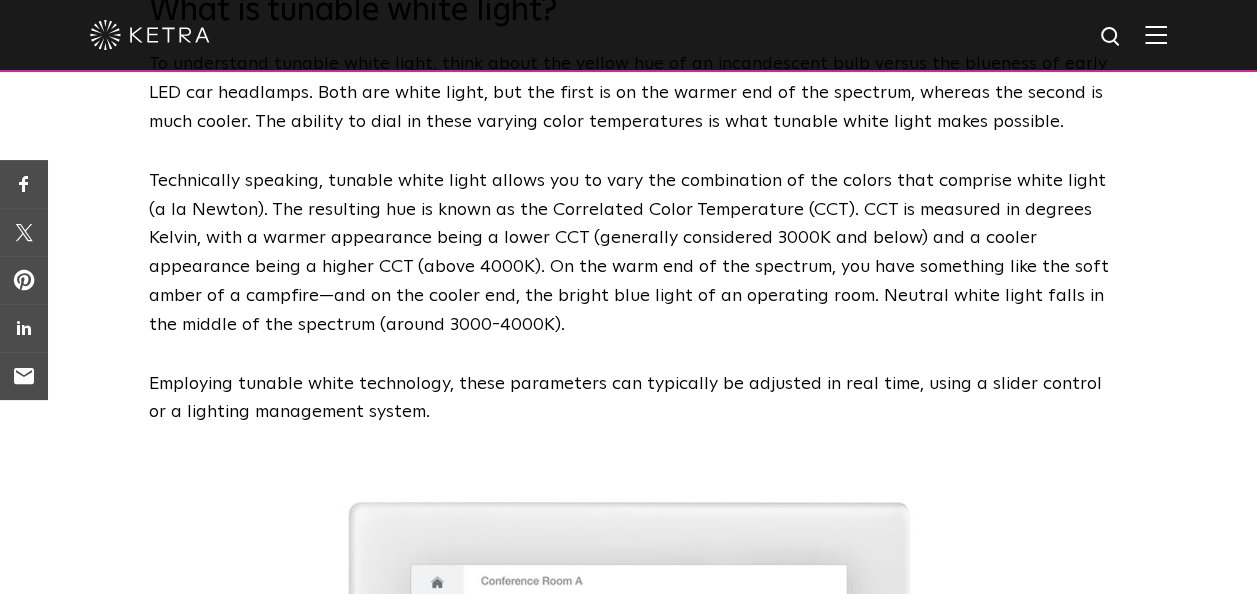 scroll, scrollTop: 1000, scrollLeft: 0, axis: vertical 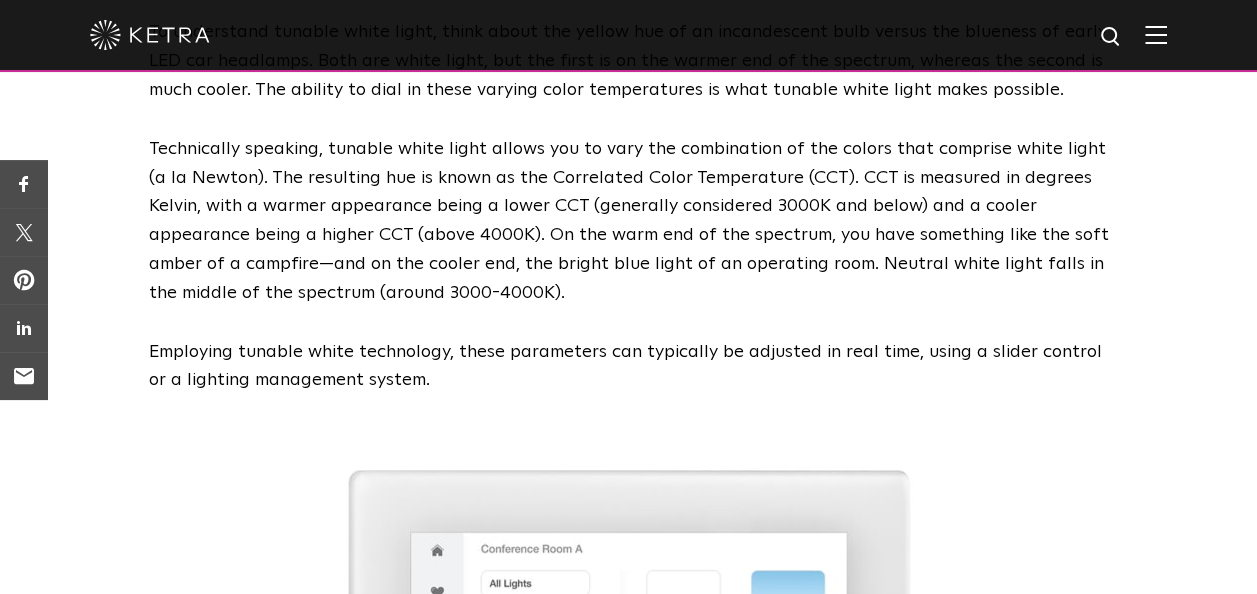 click on "Technically speaking, tunable white light allows you to vary the combination of the colors that comprise white light (a la Newton). The resulting hue is known as the Correlated Color Temperature (CCT). CCT is measured in degrees Kelvin, with a warmer appearance being a lower CCT (generally considered 3000K and below) and a cooler appearance being a higher CCT (above 4000K). On the warm end of the spectrum, you have something like the soft amber of a campfire—and on the cooler end, the bright blue light of an operating room. Neutral white light falls in the middle of the spectrum (around 3000-4000K)." at bounding box center (629, 221) 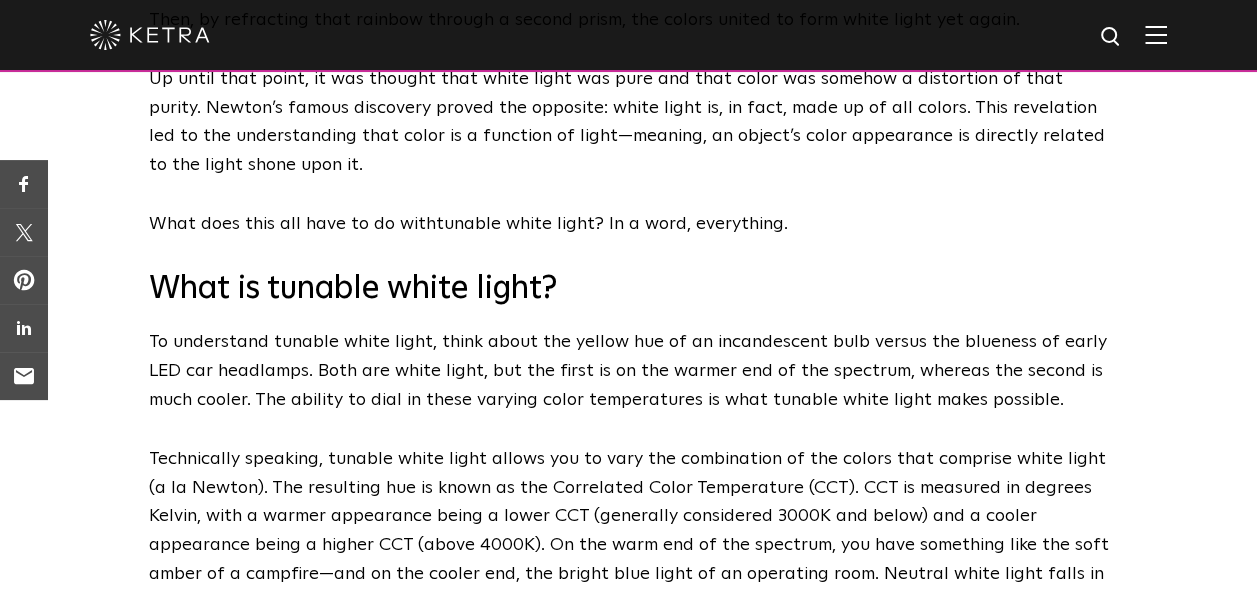 scroll, scrollTop: 600, scrollLeft: 0, axis: vertical 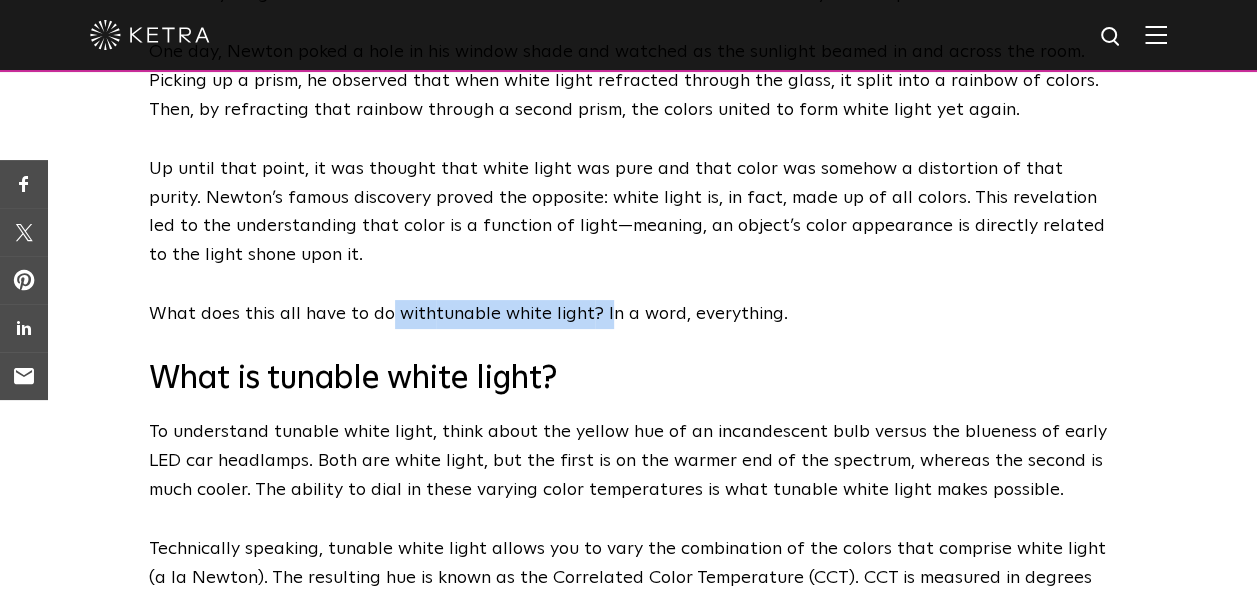 drag, startPoint x: 387, startPoint y: 312, endPoint x: 603, endPoint y: 311, distance: 216.00232 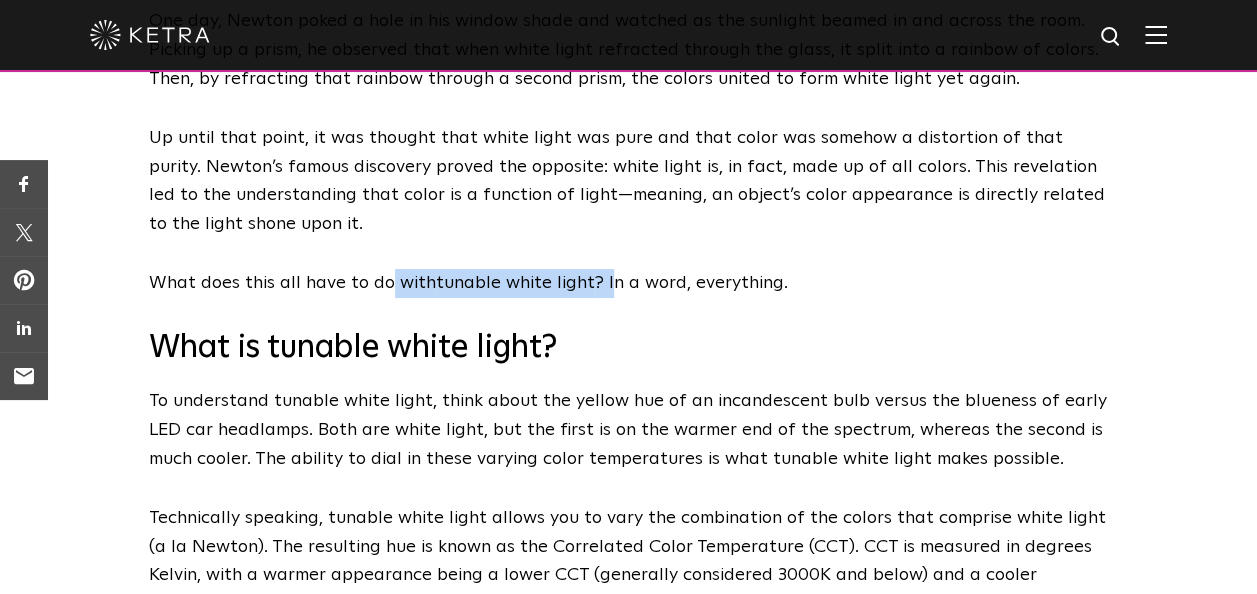 scroll, scrollTop: 600, scrollLeft: 0, axis: vertical 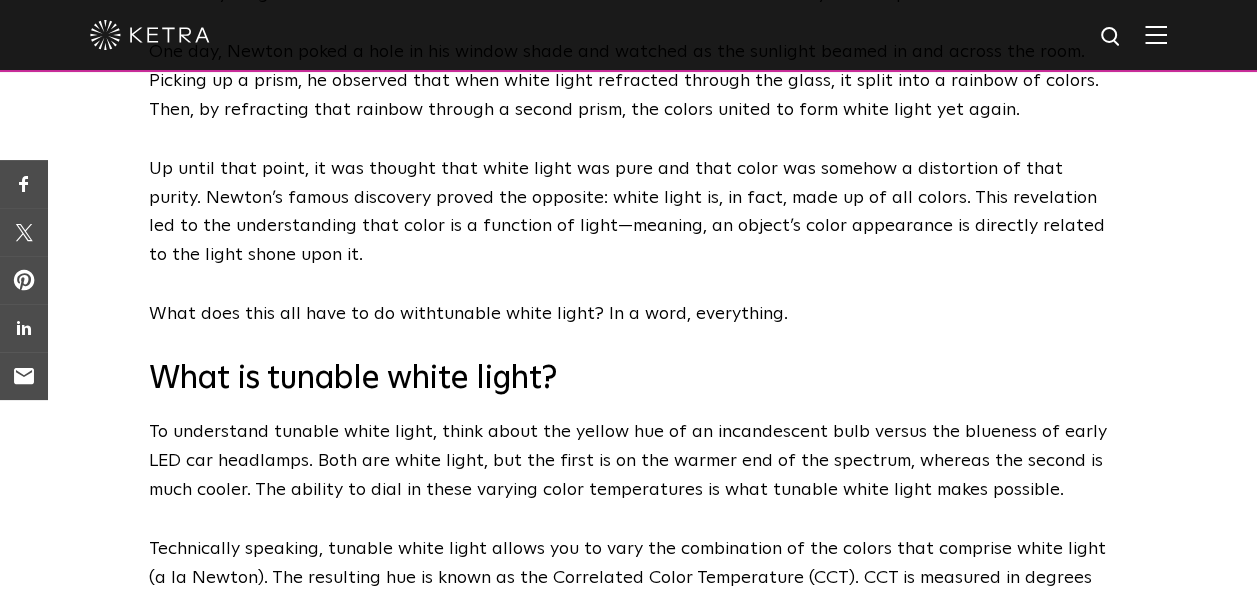 click on "Up until that point, it was thought that white light was pure and that color was somehow a distortion of that purity. Newton’s famous discovery proved the opposite: white light is, in fact, made up of all colors. This revelation led to the understanding that color is a function of light—meaning, an object’s color appearance is directly related to the light shone upon it." at bounding box center (629, 212) 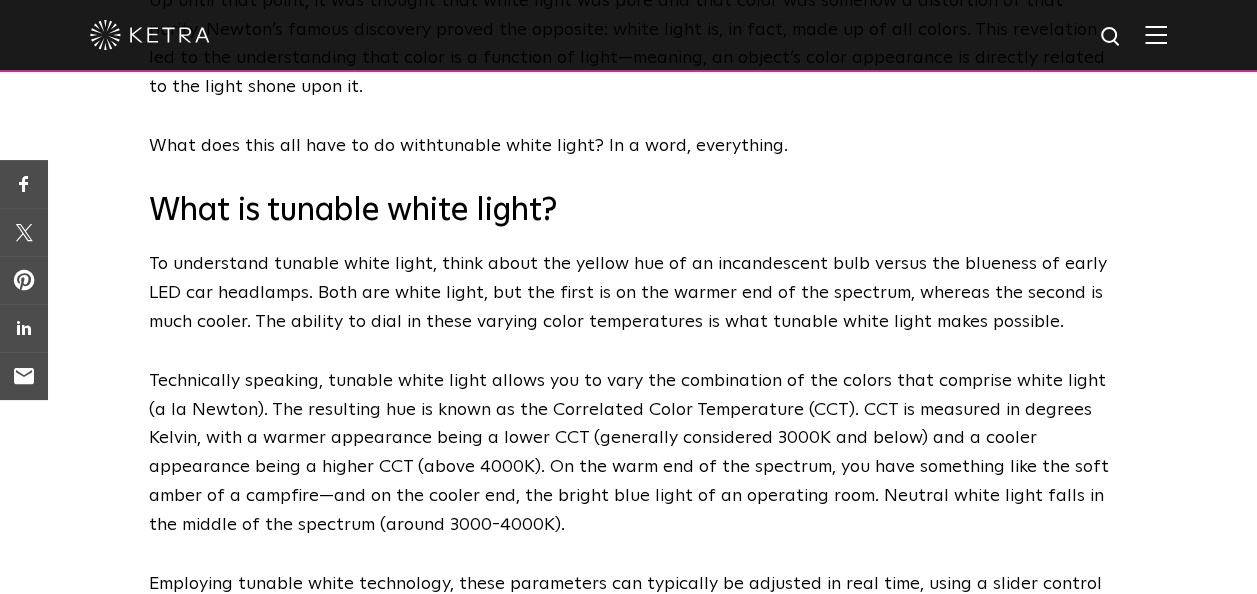 scroll, scrollTop: 800, scrollLeft: 0, axis: vertical 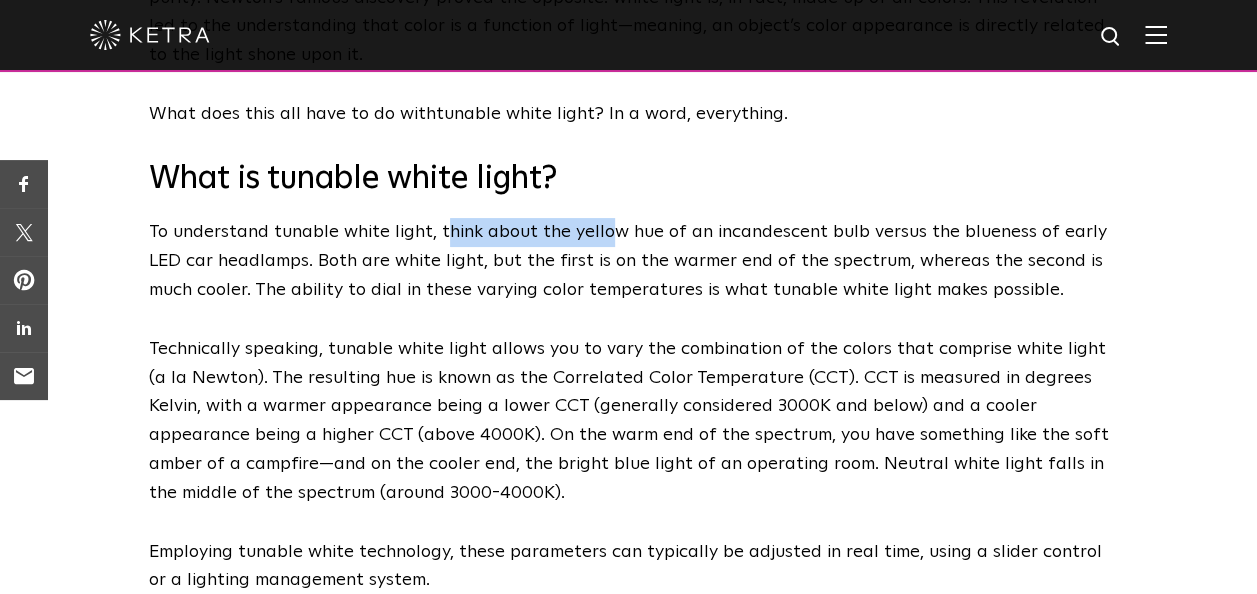 drag, startPoint x: 443, startPoint y: 233, endPoint x: 599, endPoint y: 232, distance: 156.0032 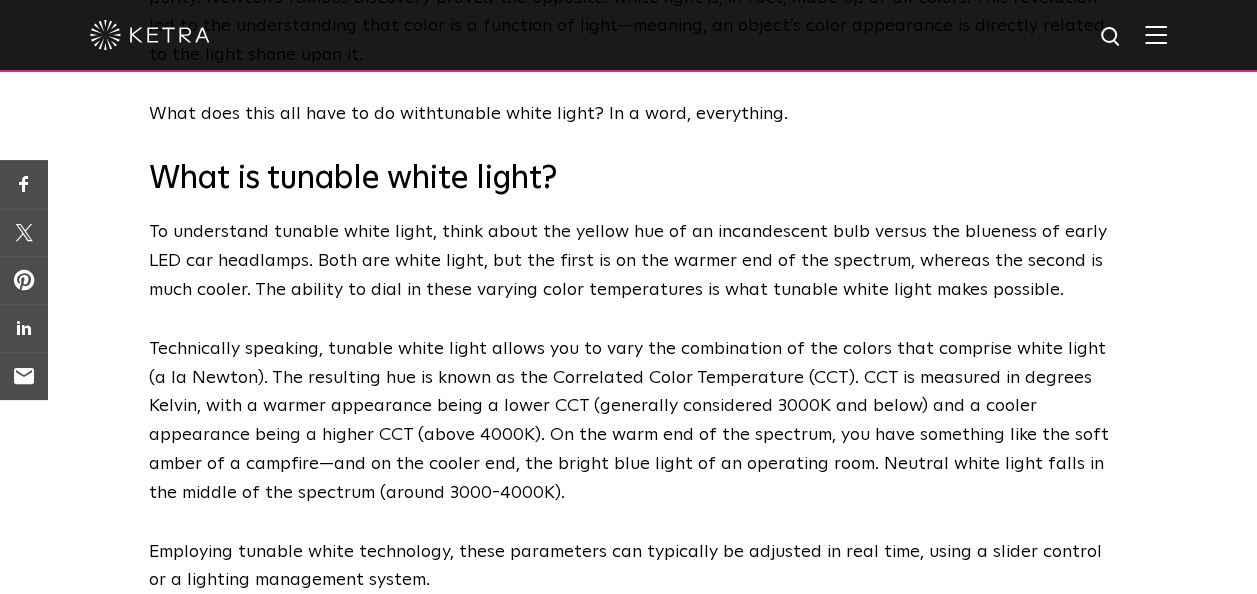 click on "To understand tunable white light, think about the yellow hue of an incandescent bulb versus the blueness of early LED car headlamps. Both are white light, but the first is on the warmer end of the spectrum, whereas the second is much cooler. The ability to dial in these varying color temperatures is what tunable white light makes possible." at bounding box center (629, 261) 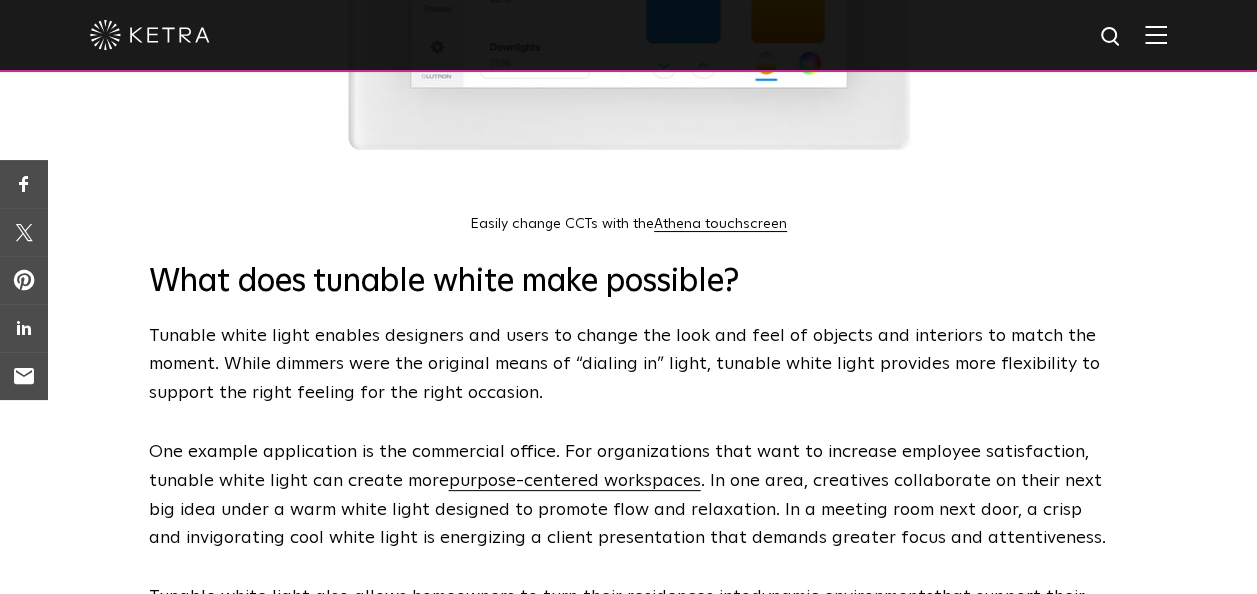 scroll, scrollTop: 1800, scrollLeft: 0, axis: vertical 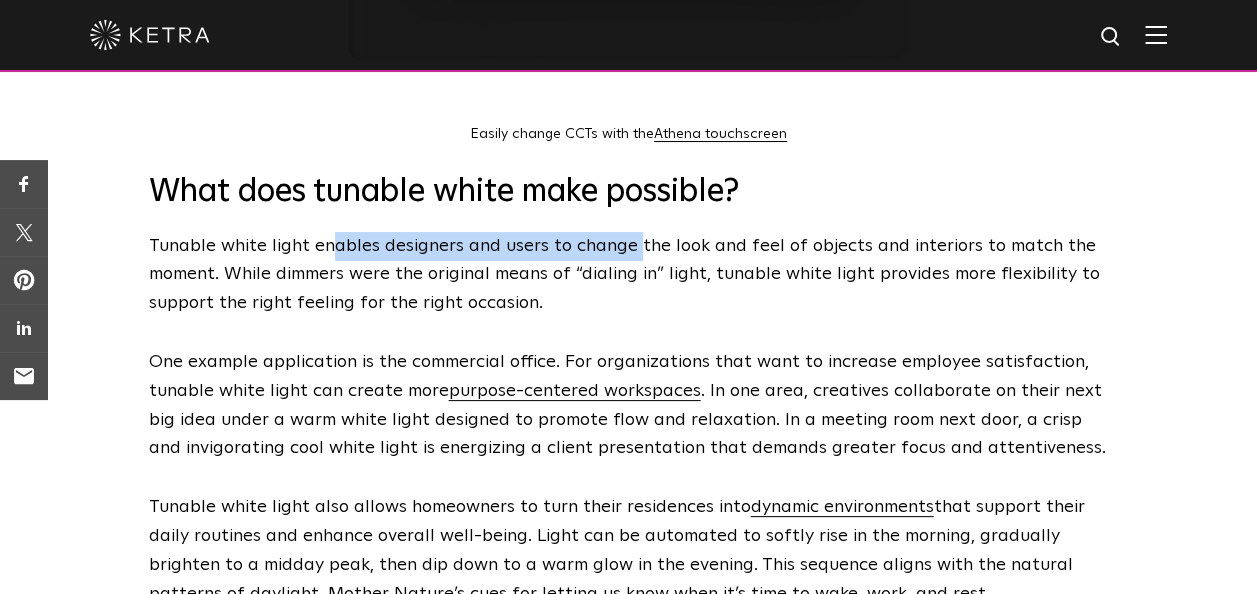 drag, startPoint x: 324, startPoint y: 250, endPoint x: 632, endPoint y: 251, distance: 308.00162 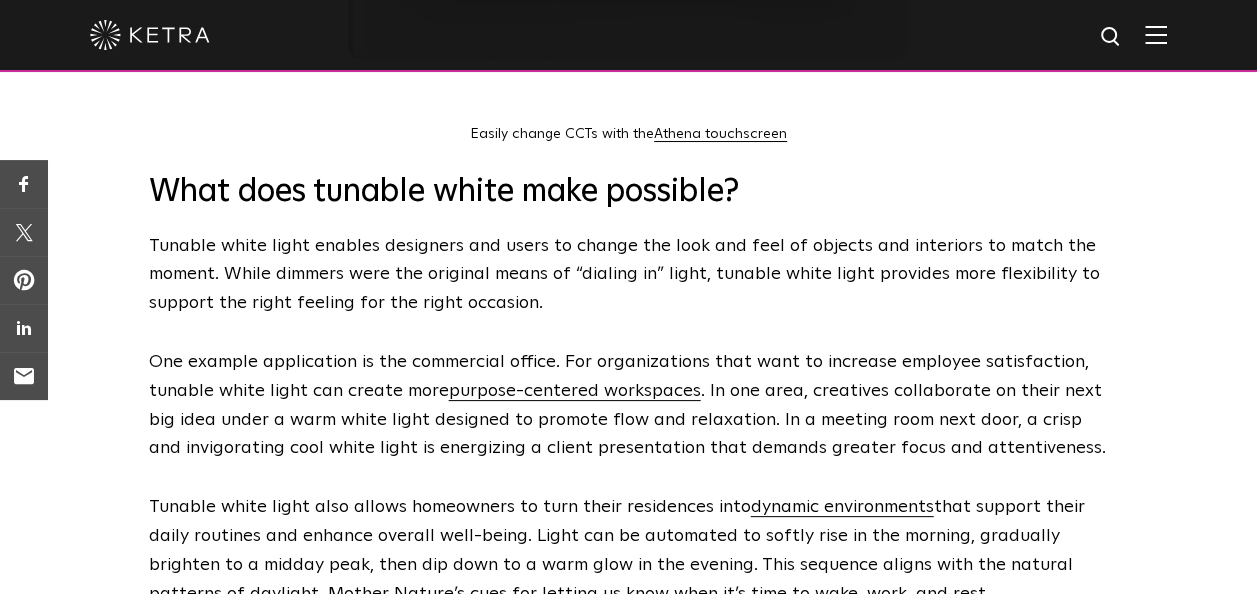 click on "Tunable white light enables designers and users to change the look and feel of objects and interiors to match the moment. While dimmers were the original means of “dialing in” light, tunable white light provides more flexibility to support the right feeling for the right occasion." at bounding box center [629, 275] 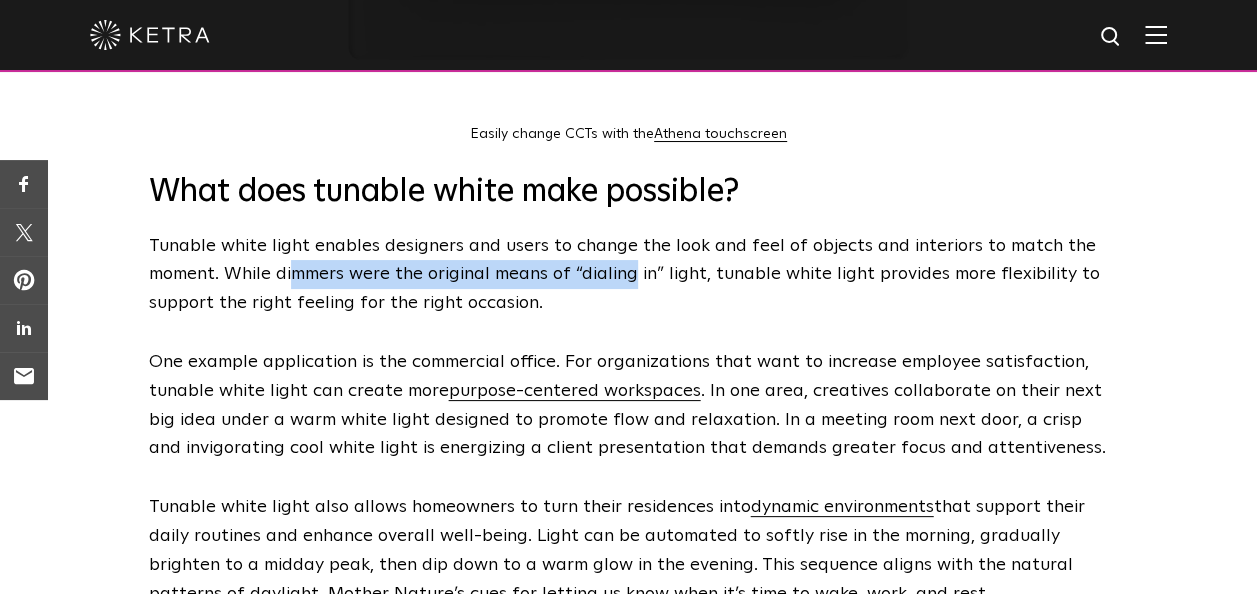 drag, startPoint x: 288, startPoint y: 276, endPoint x: 629, endPoint y: 274, distance: 341.00586 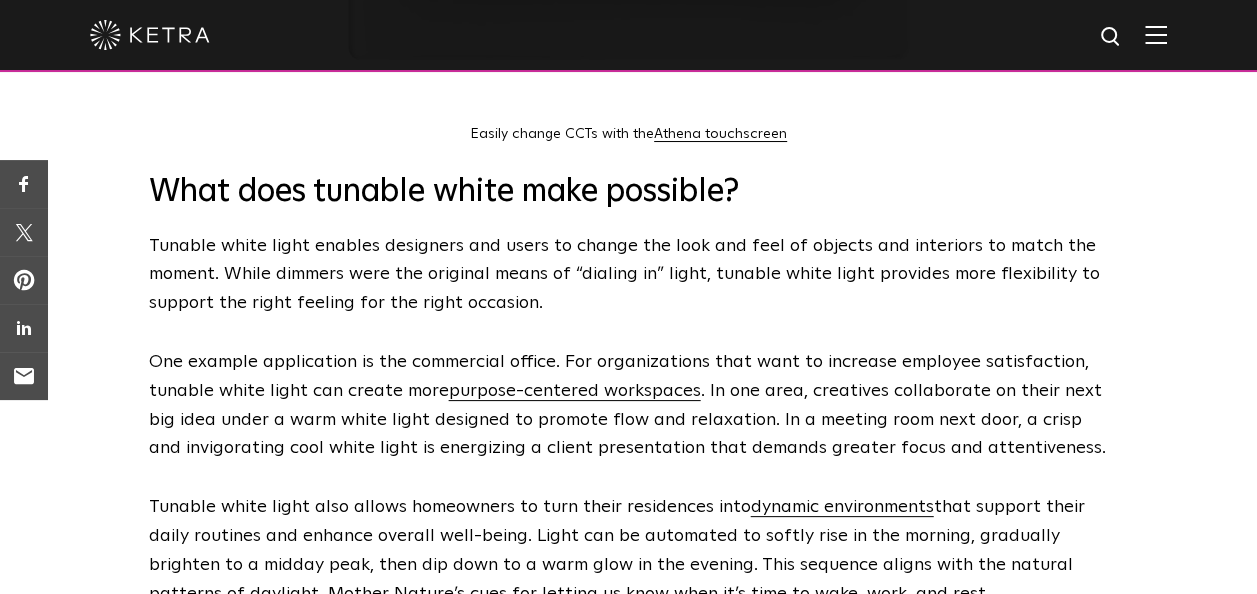 click on "Tunable white light enables designers and users to change the look and feel of objects and interiors to match the moment. While dimmers were the original means of “dialing in” light, tunable white light provides more flexibility to support the right feeling for the right occasion." at bounding box center [629, 275] 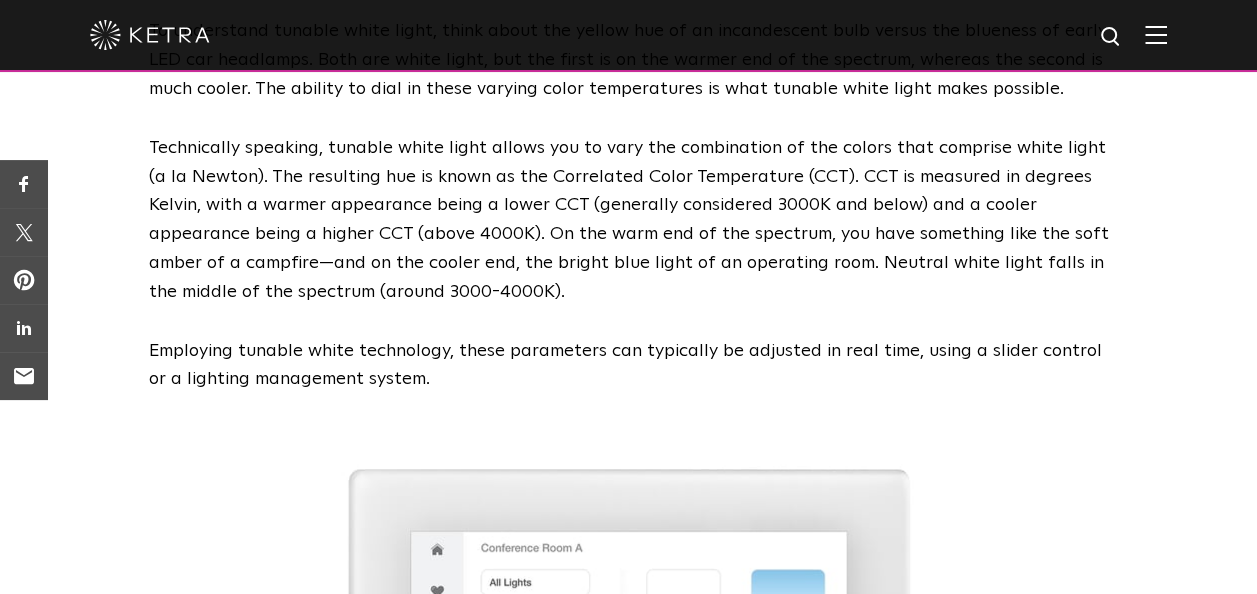 scroll, scrollTop: 1000, scrollLeft: 0, axis: vertical 